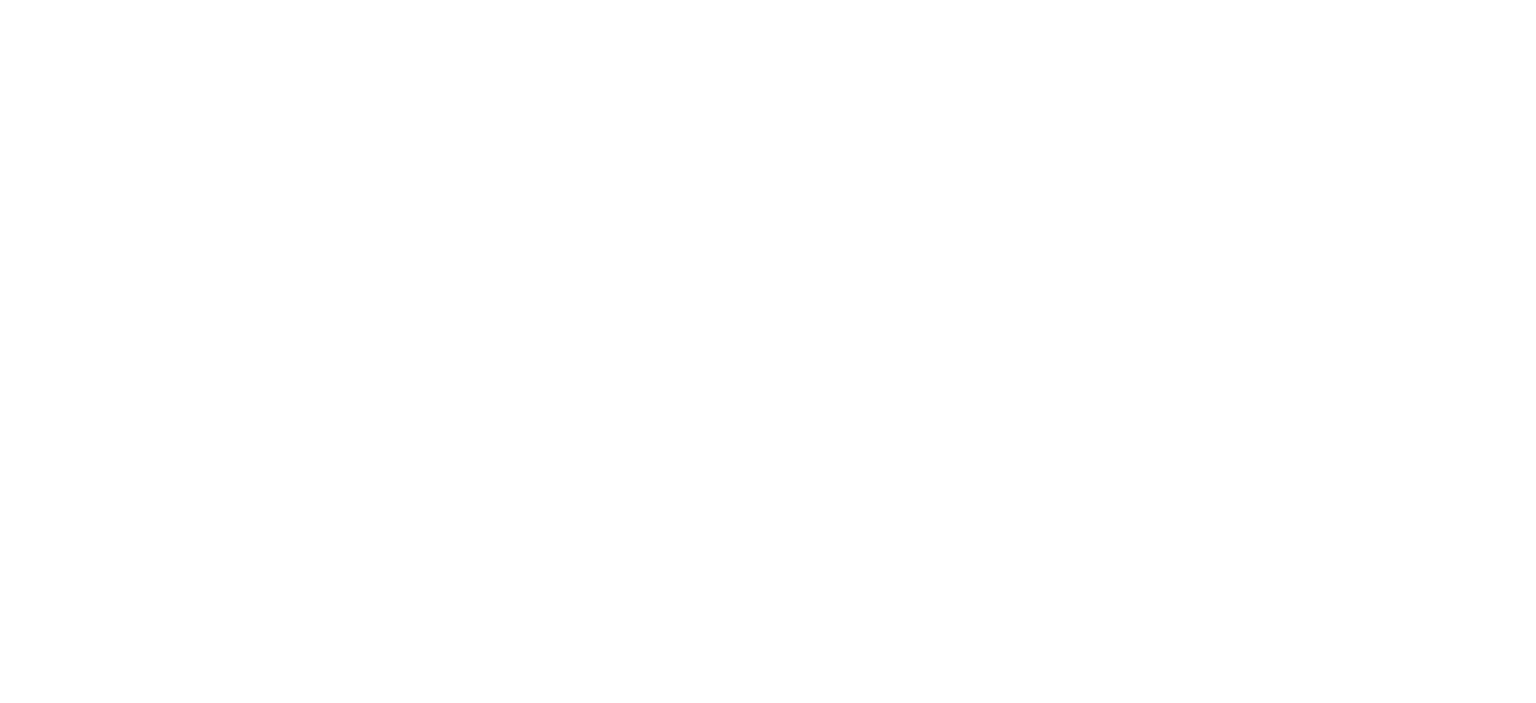 scroll, scrollTop: 0, scrollLeft: 0, axis: both 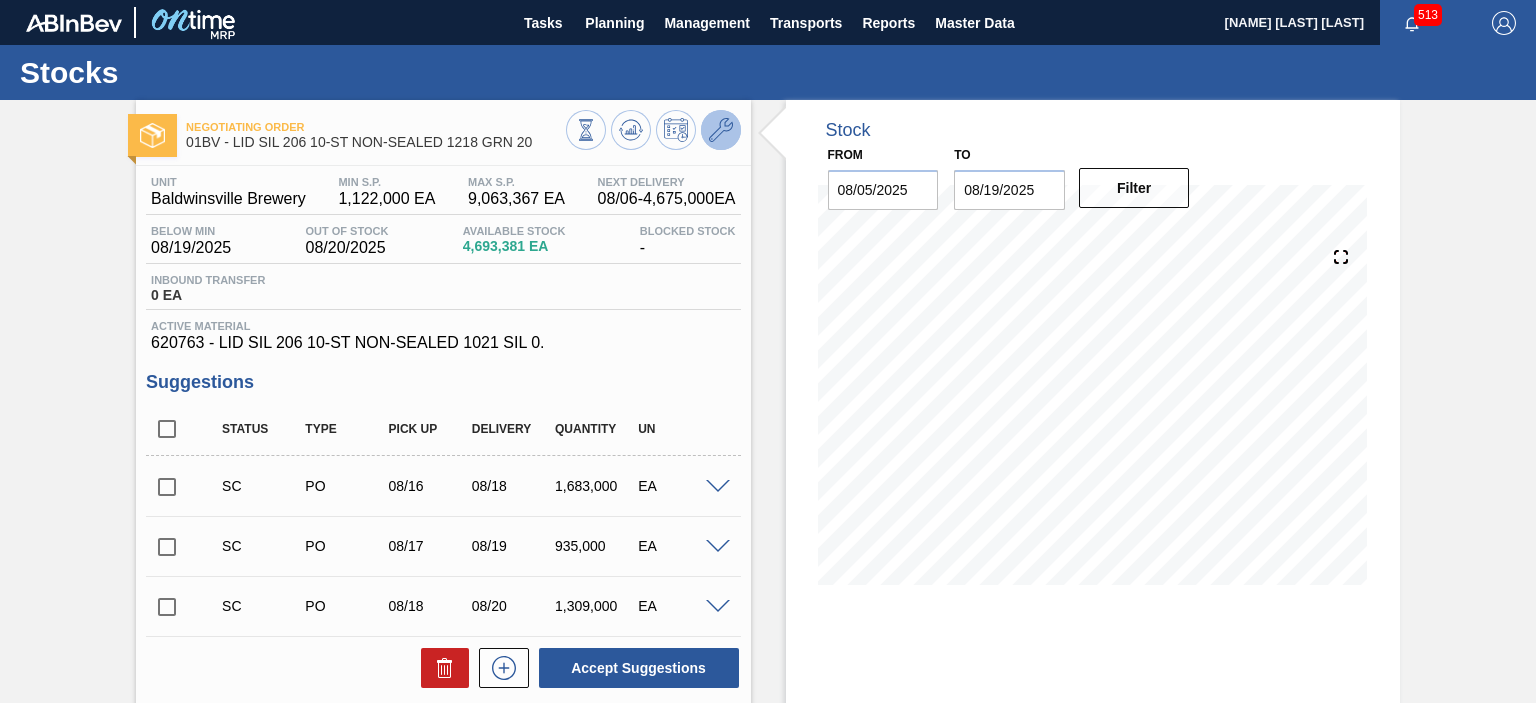 click 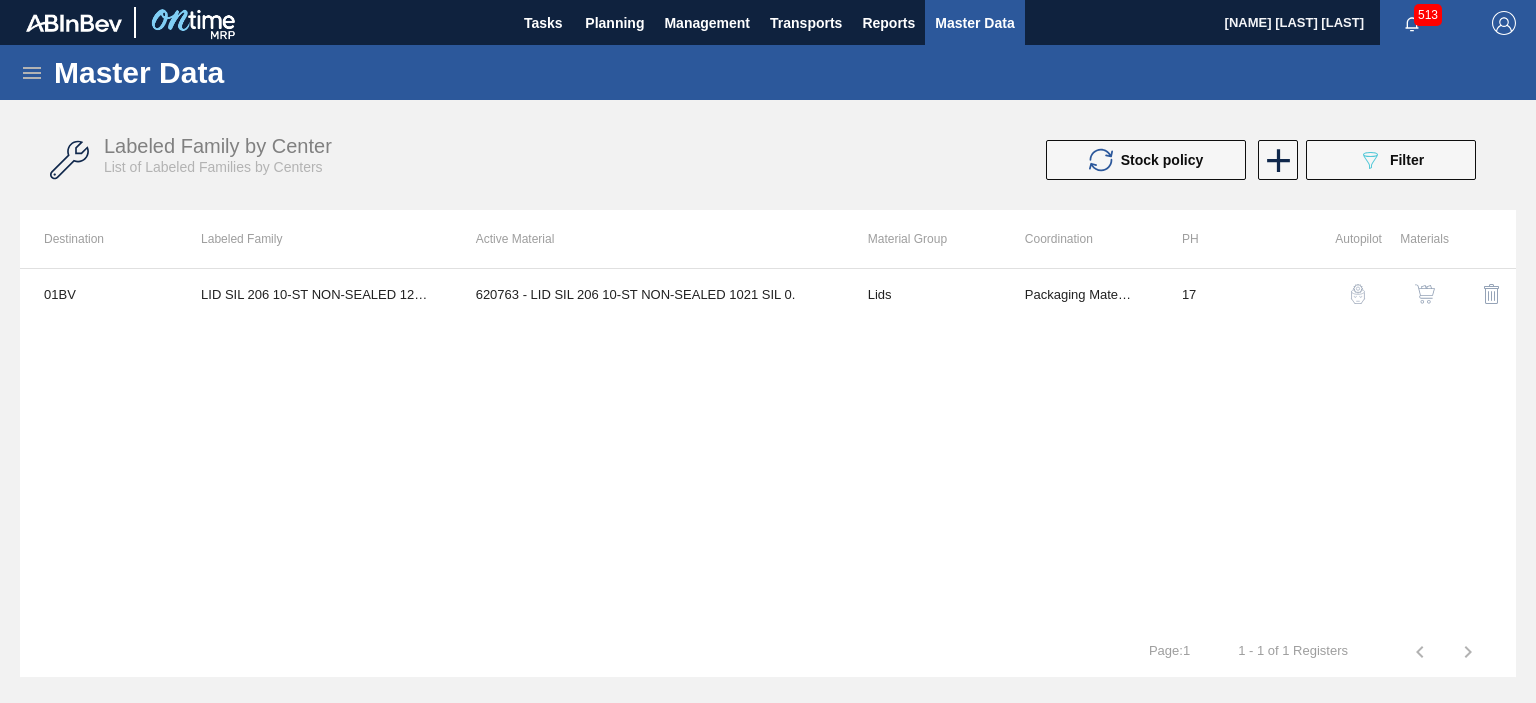 click at bounding box center [1425, 294] 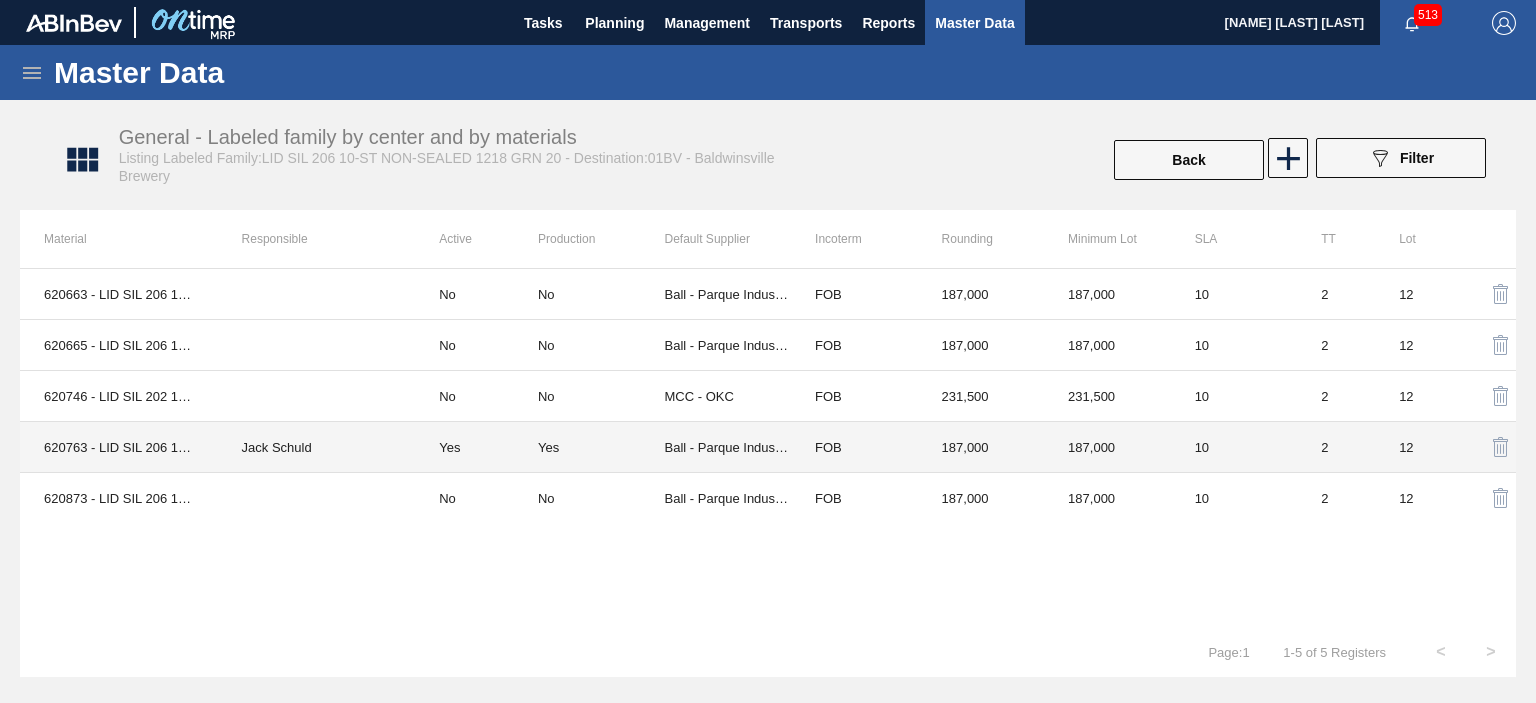 click on "Jack Schuld" at bounding box center (317, 447) 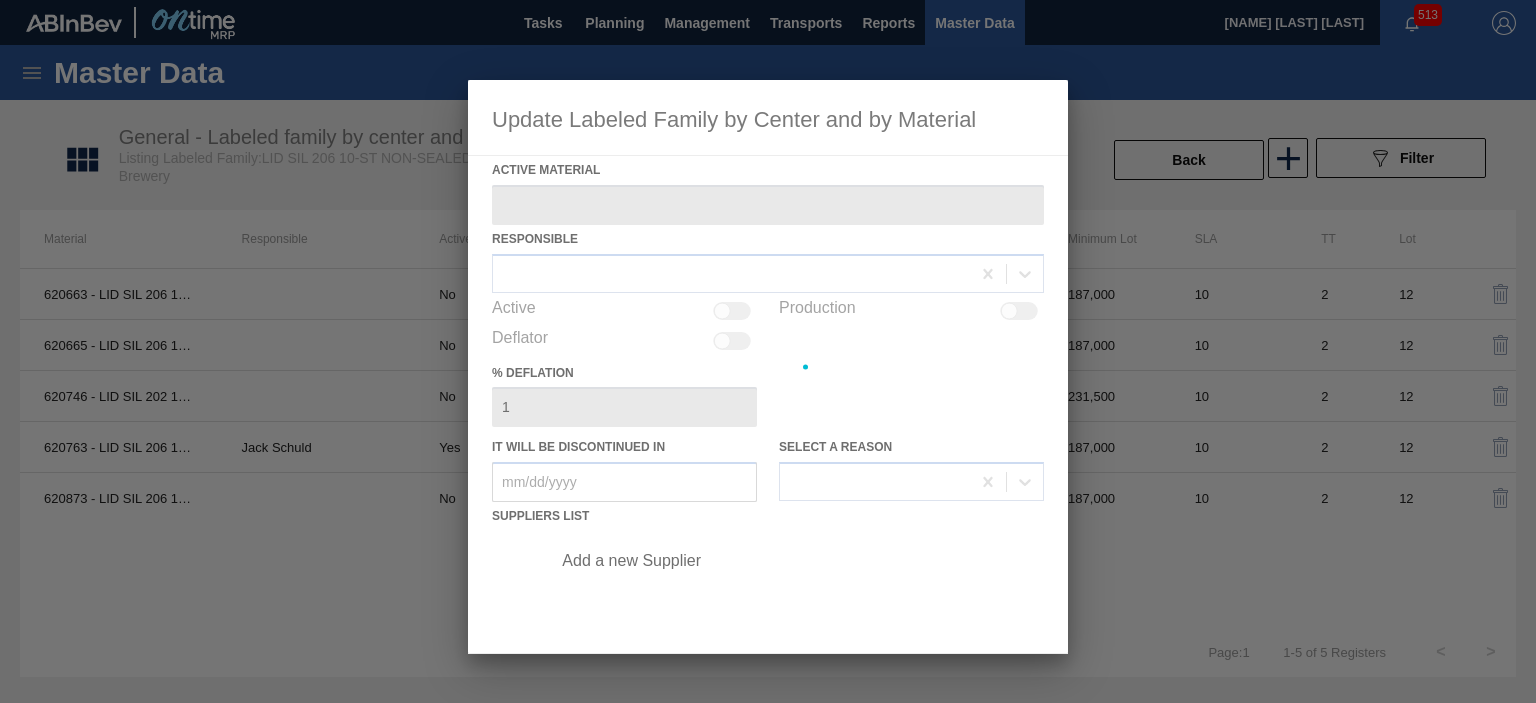type on "620763 - LID SIL 206 10-ST NON-SEALED 1021 SIL 0." 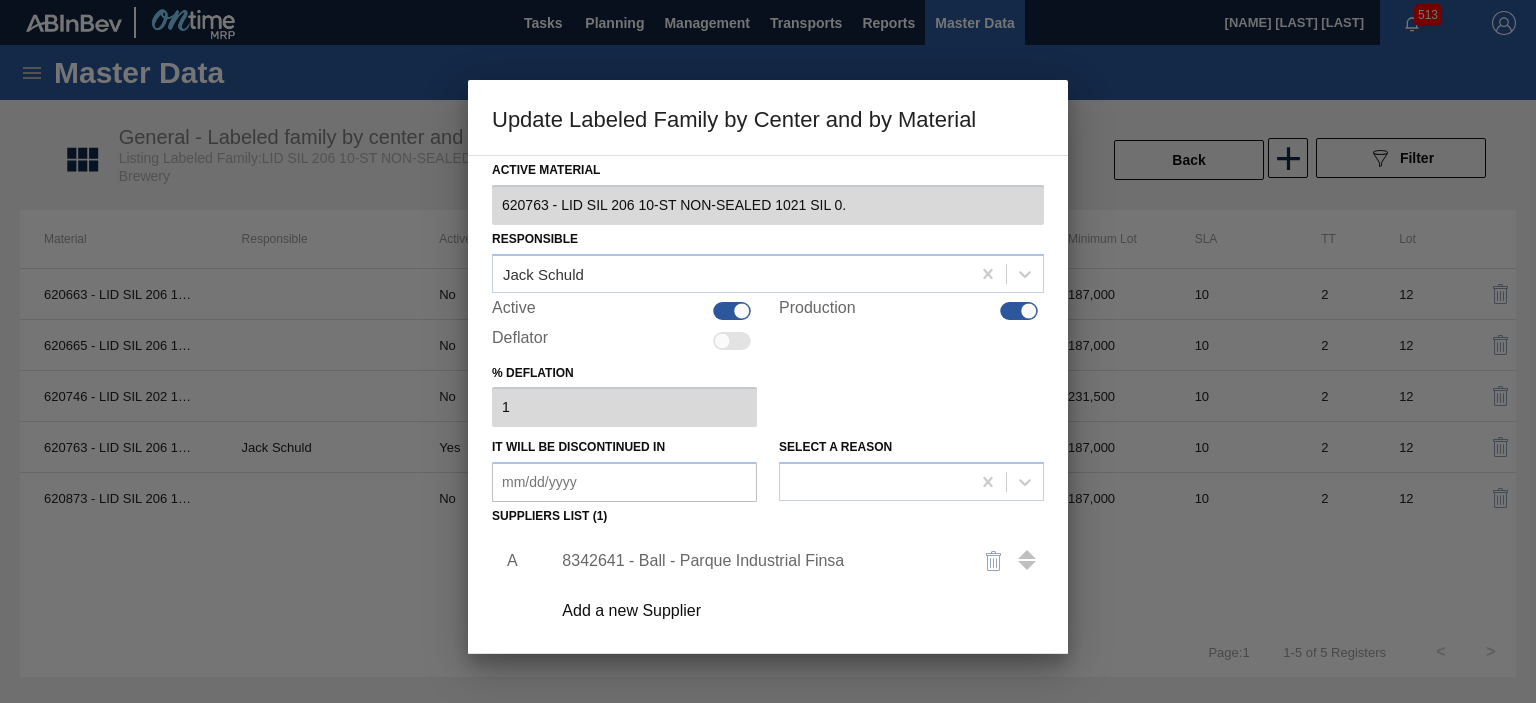 click on "8342641 - Ball - Parque Industrial Finsa" at bounding box center [758, 561] 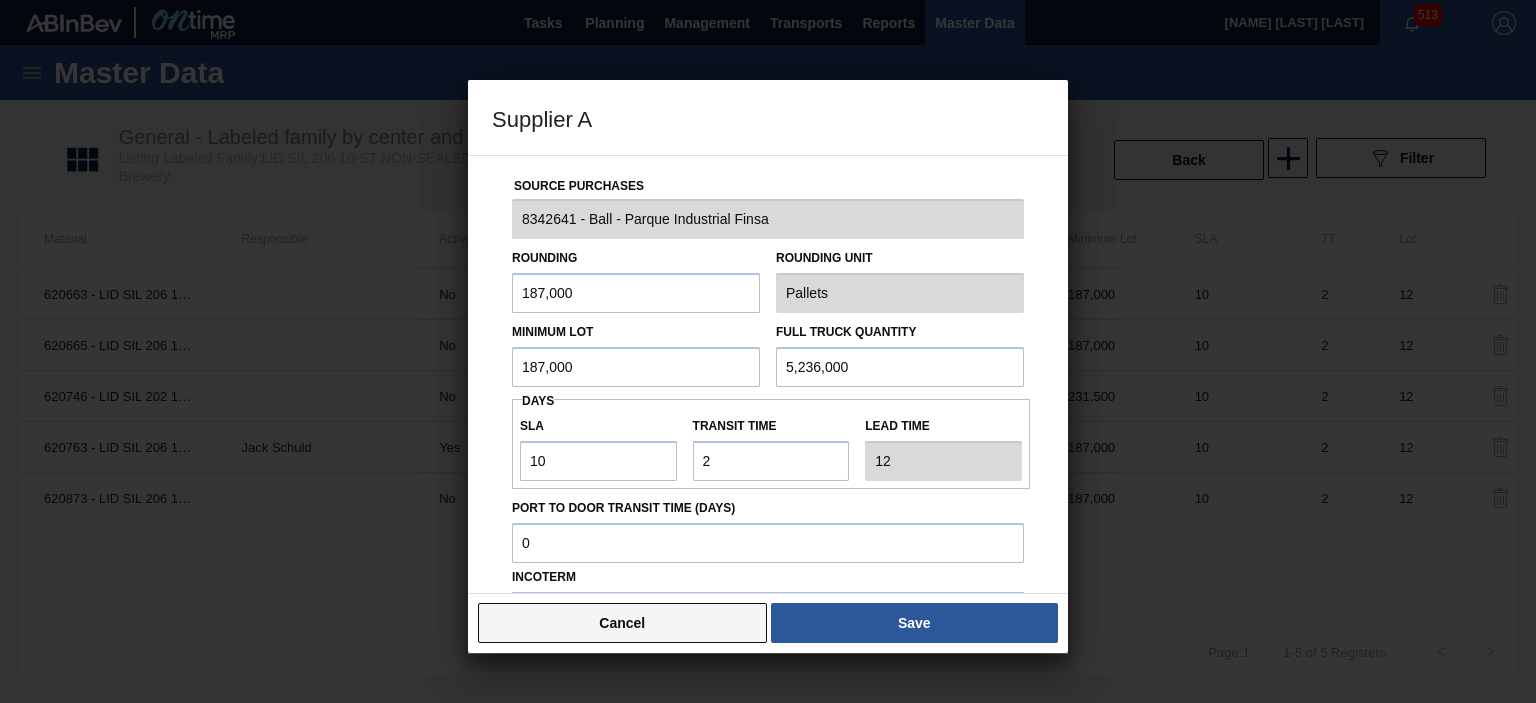 click on "Cancel" at bounding box center [622, 623] 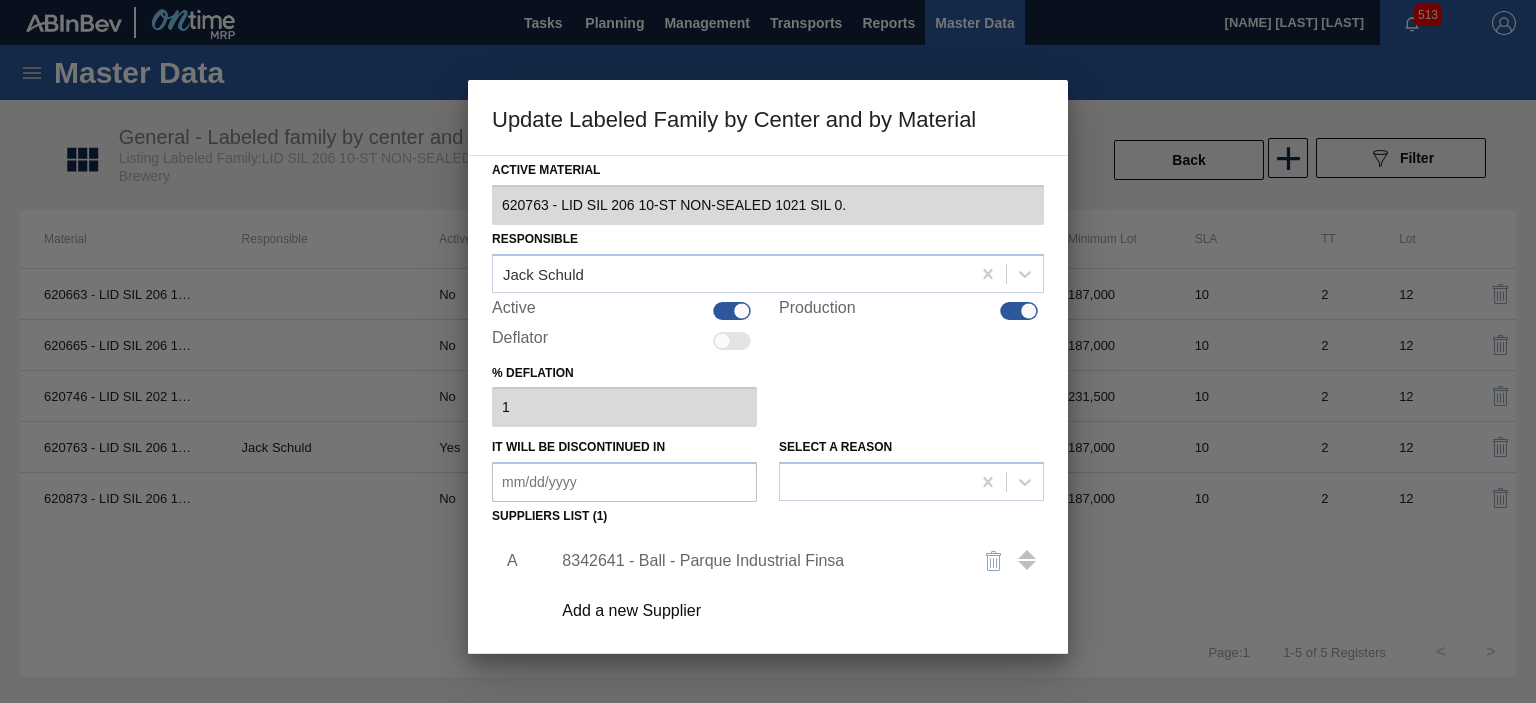click at bounding box center [768, 351] 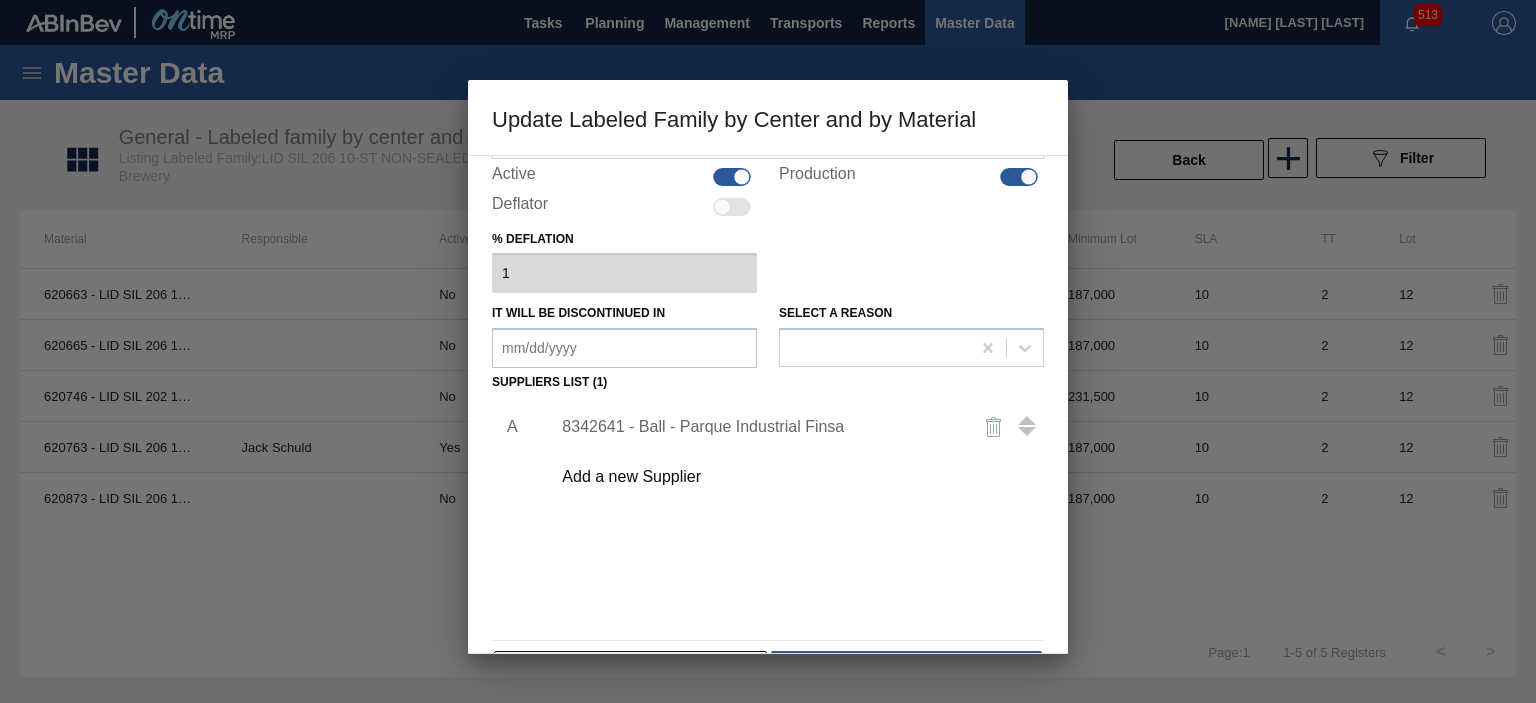 scroll, scrollTop: 196, scrollLeft: 0, axis: vertical 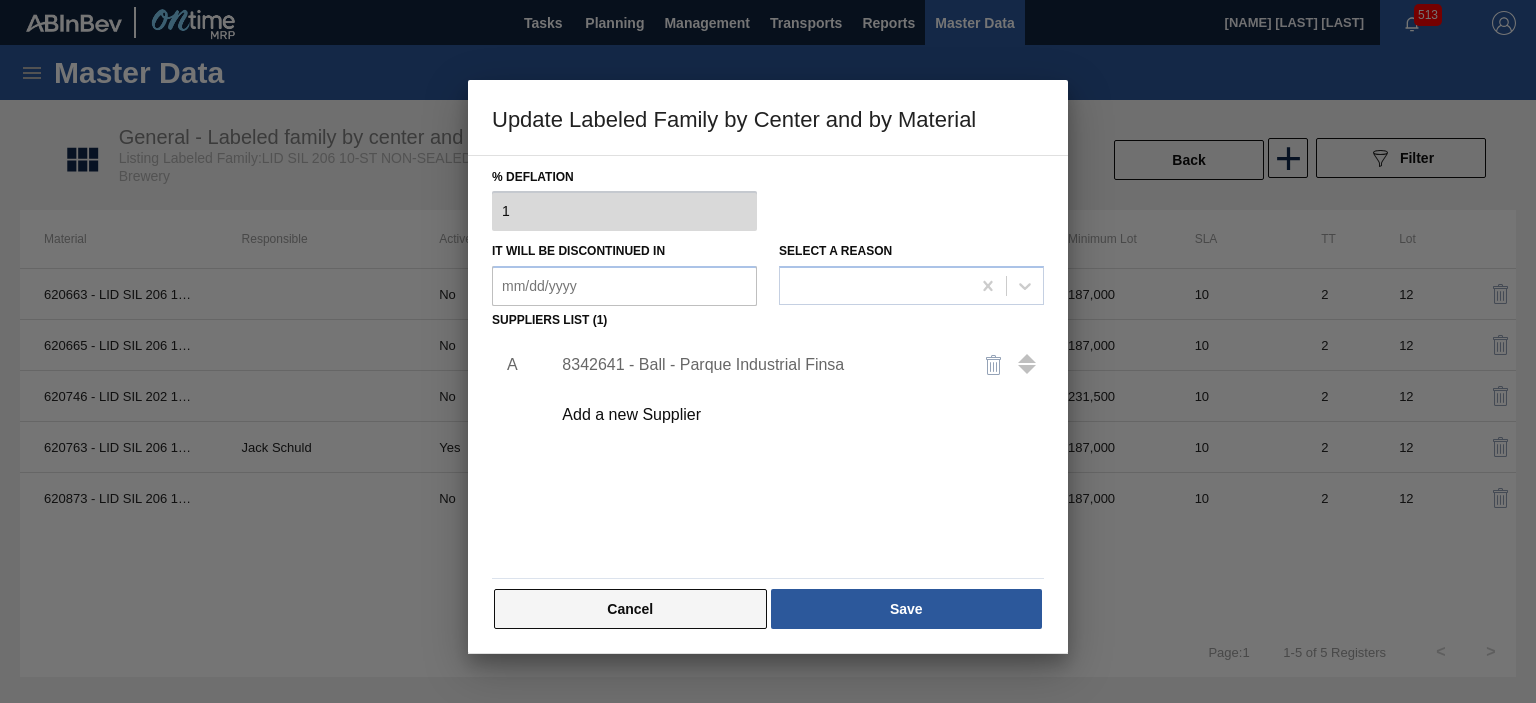 click on "Cancel" at bounding box center (630, 609) 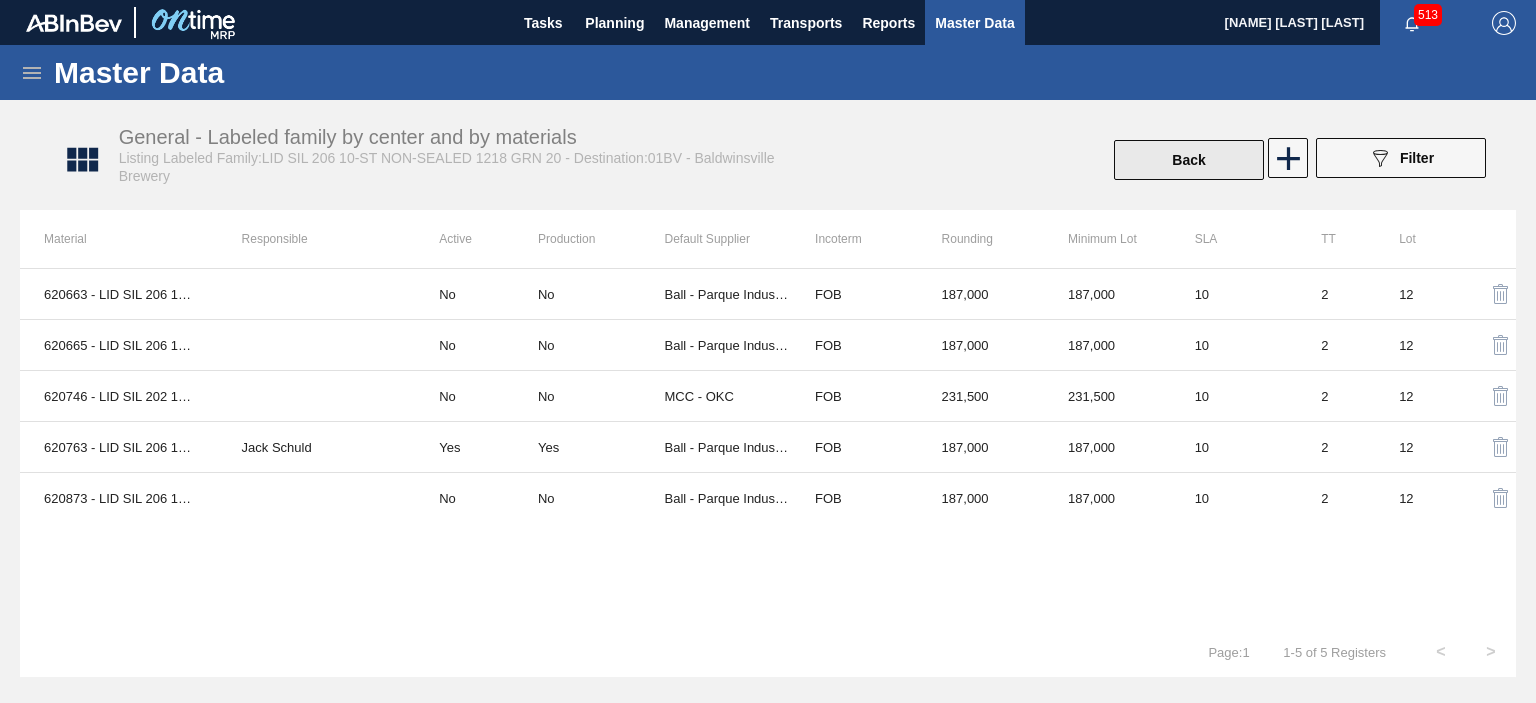 click on "Back" at bounding box center (1189, 160) 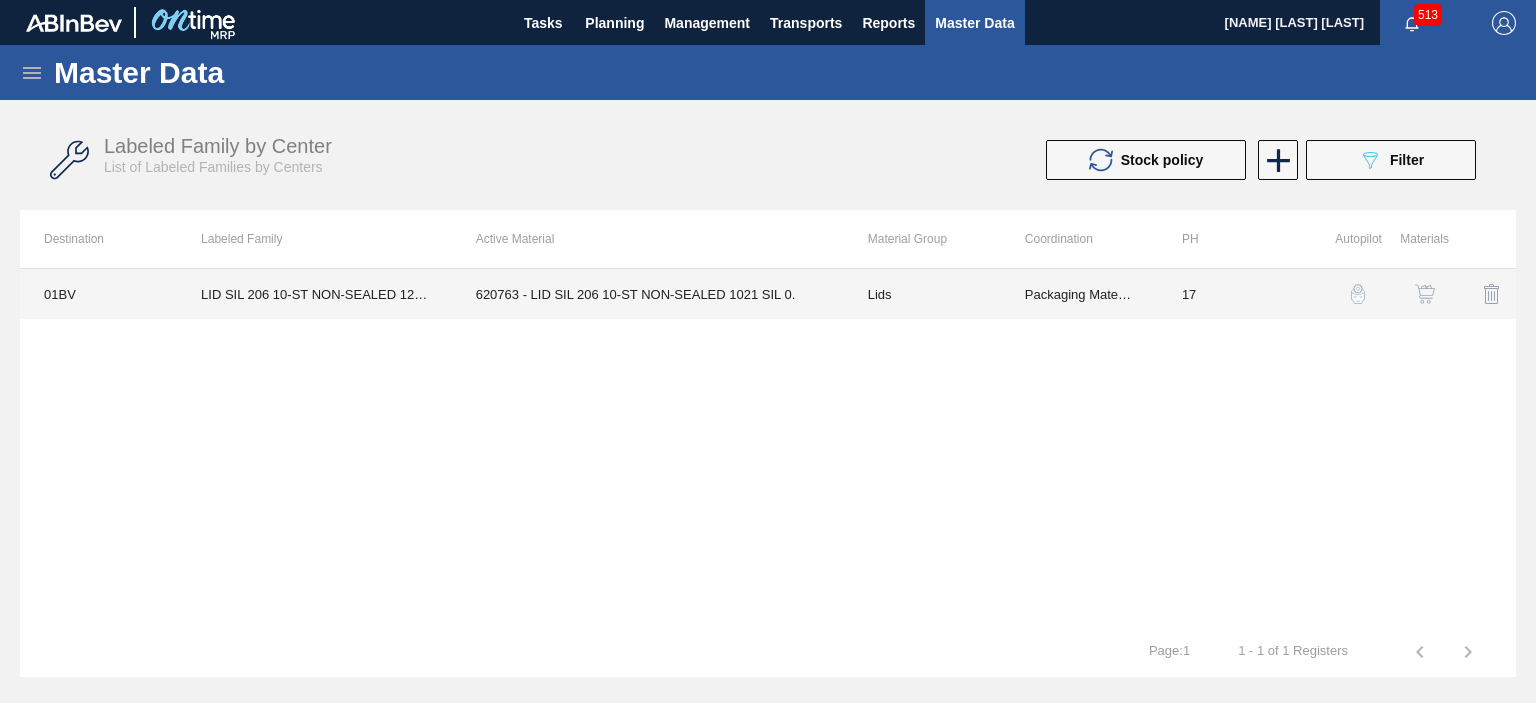 click on "Packaging Materials" at bounding box center [1079, 294] 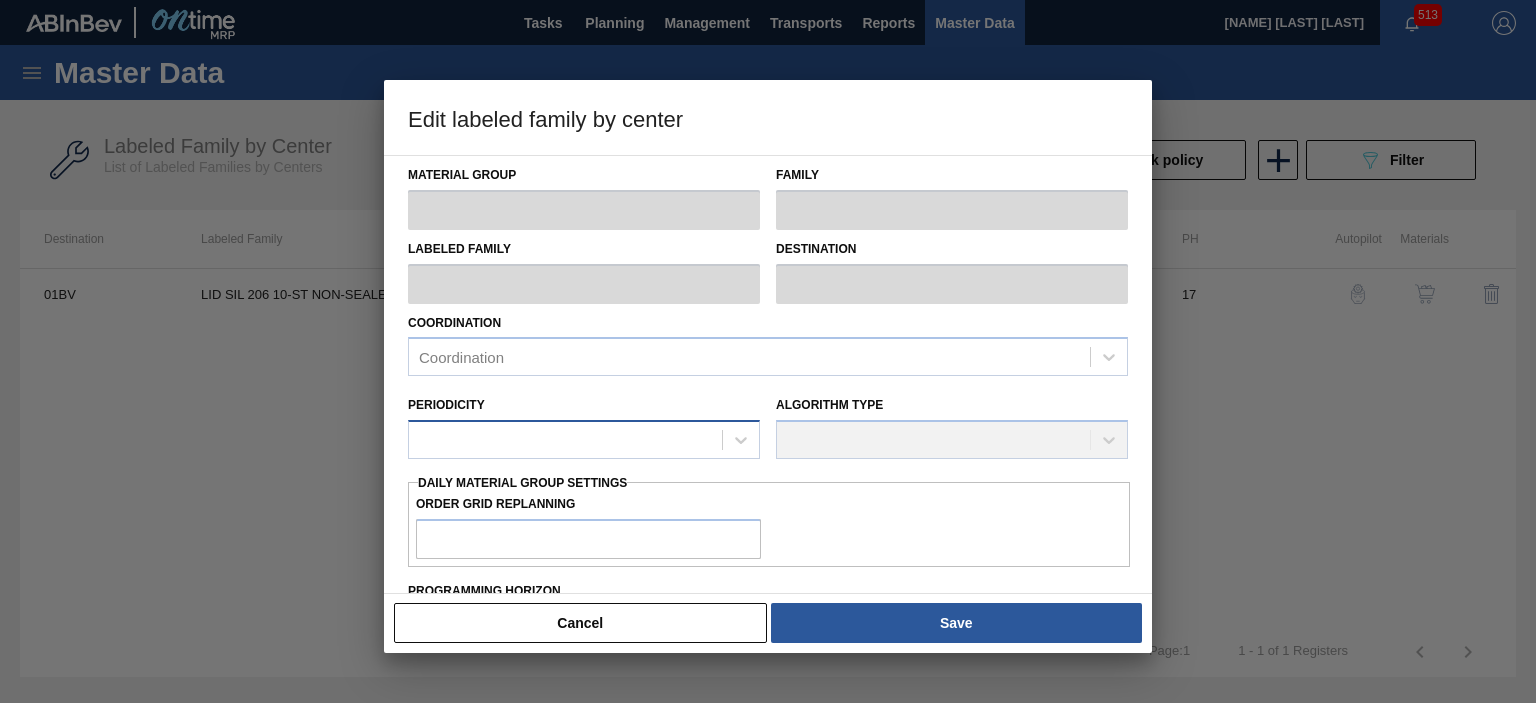 type on "Lids" 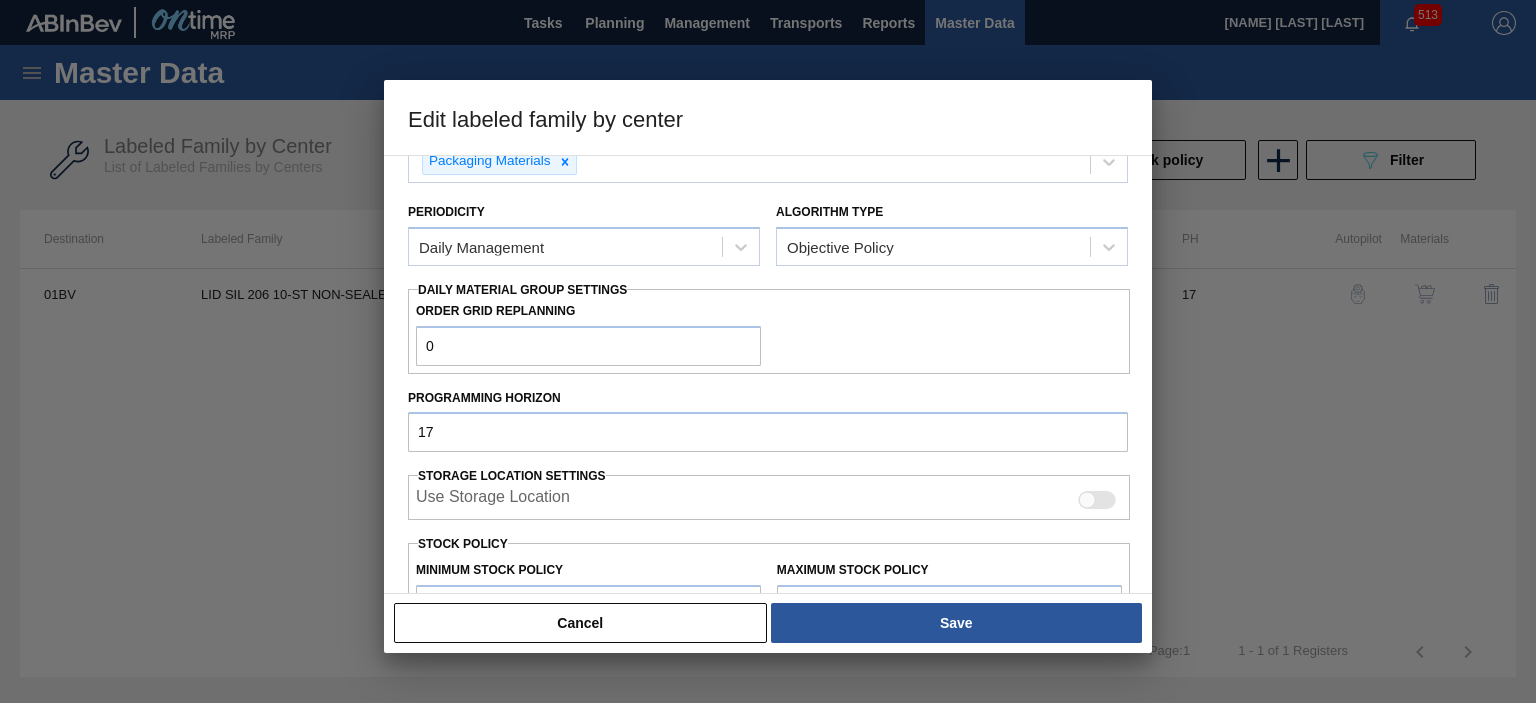 scroll, scrollTop: 200, scrollLeft: 0, axis: vertical 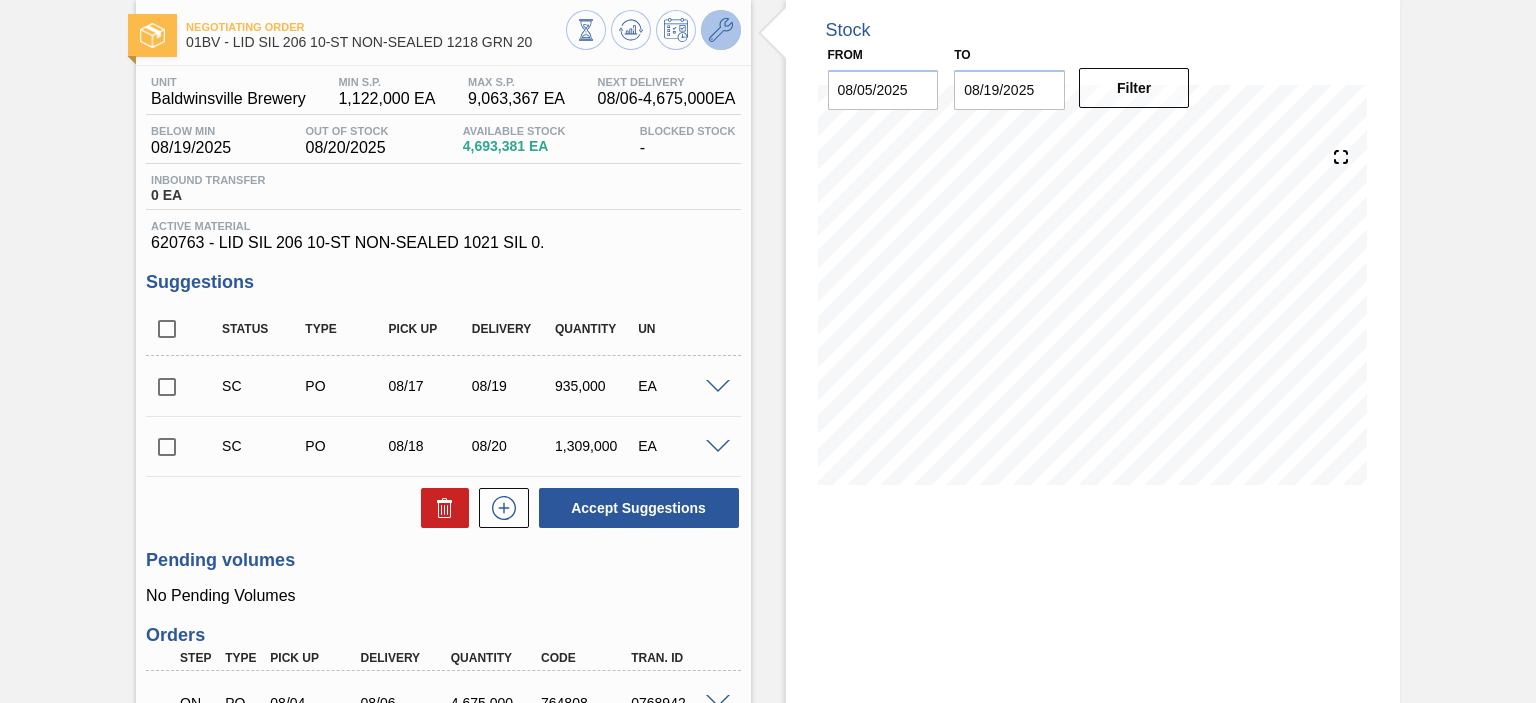 click 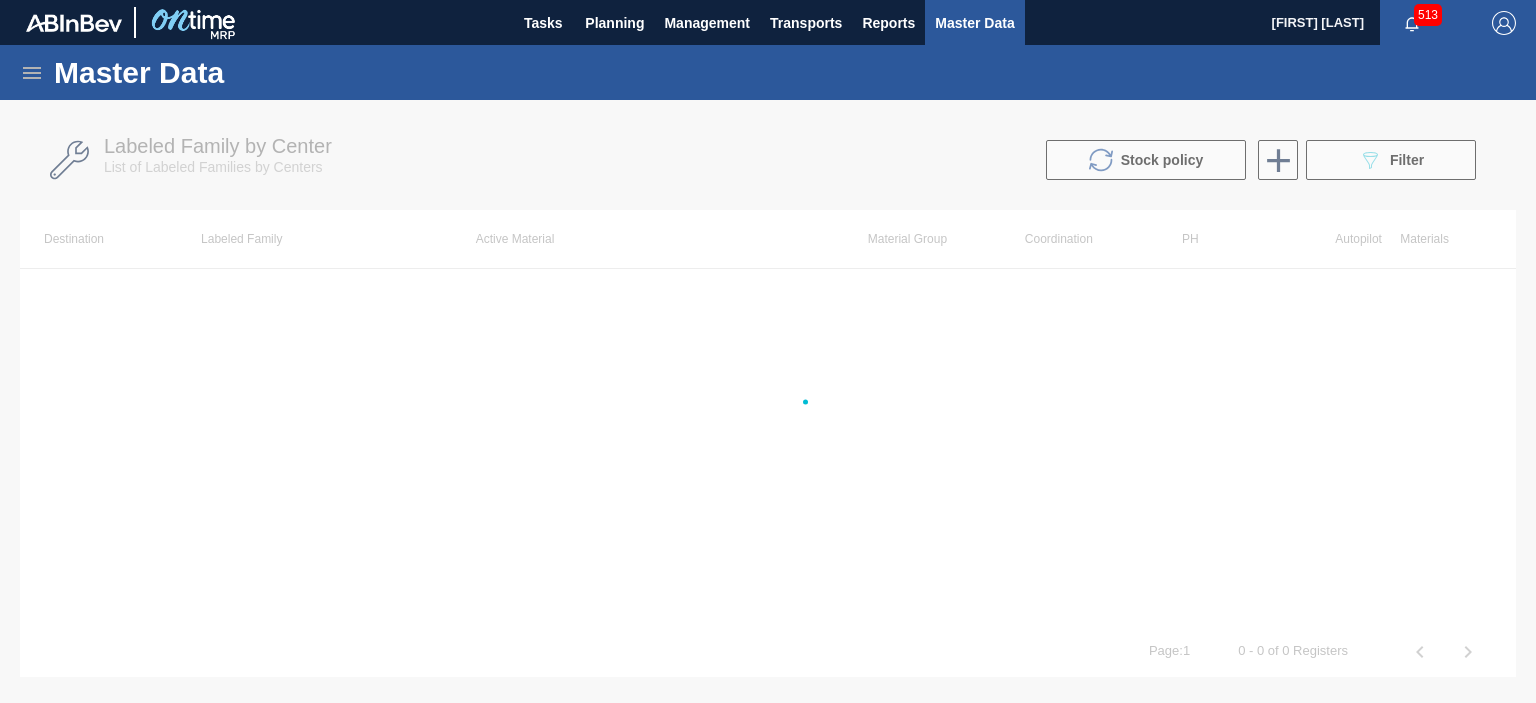 scroll, scrollTop: 0, scrollLeft: 0, axis: both 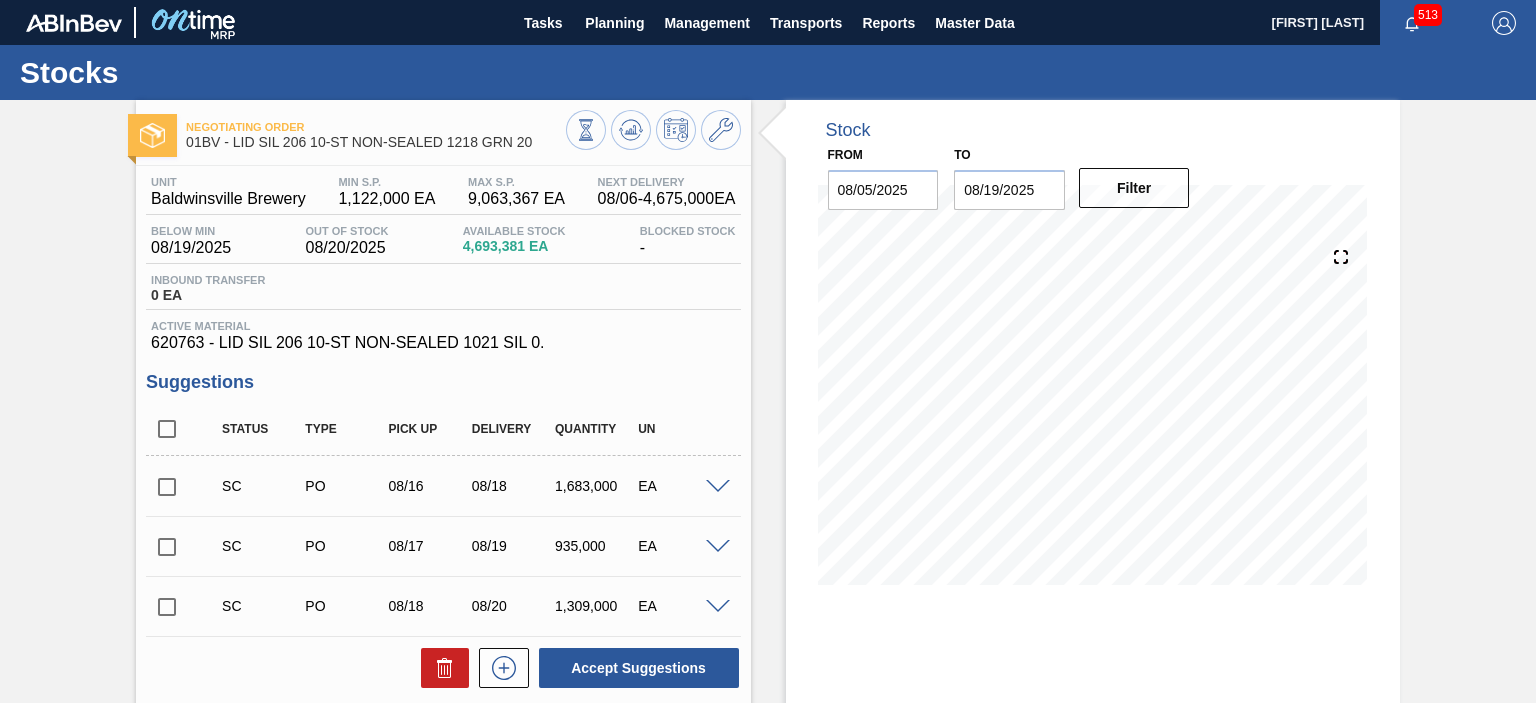 click on "08/05/2025" at bounding box center [883, 190] 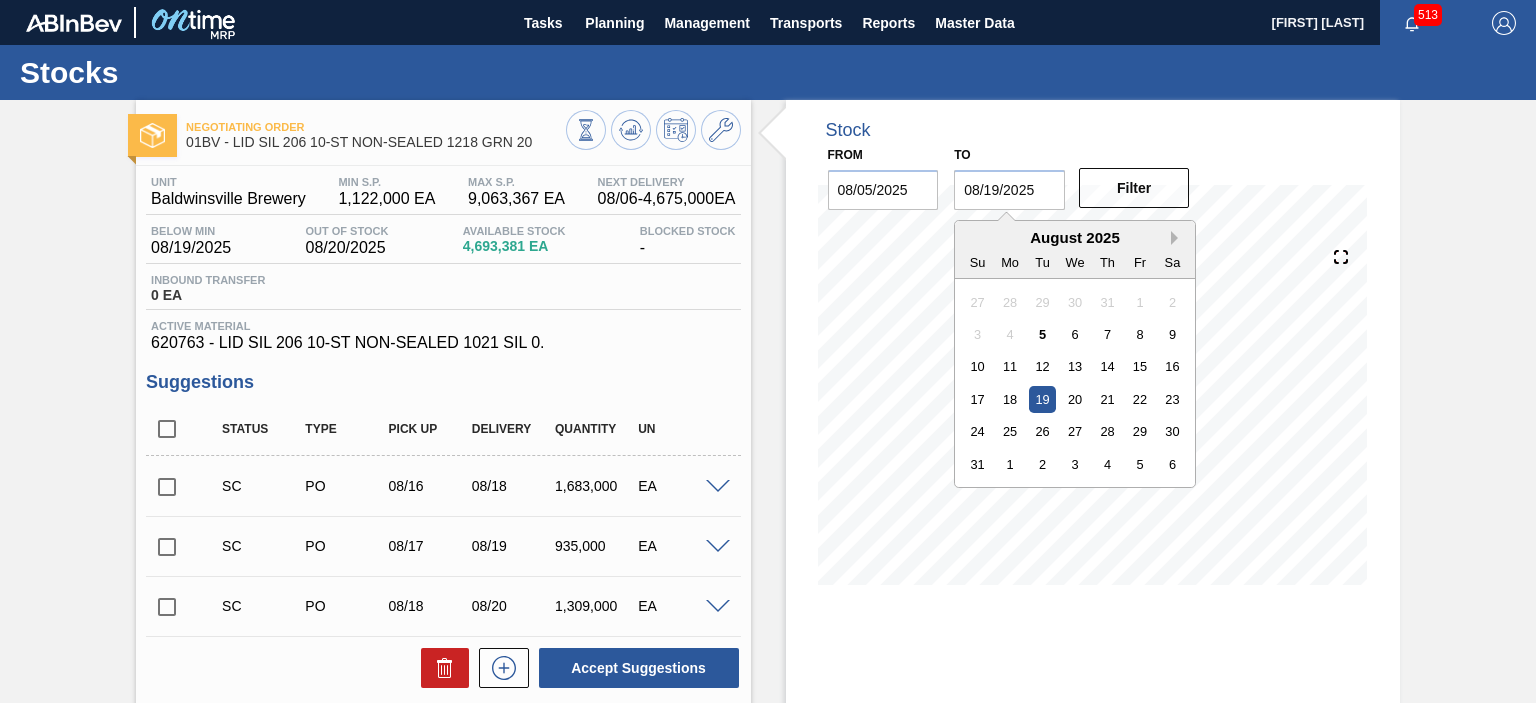 click on "Next Month" at bounding box center (1178, 238) 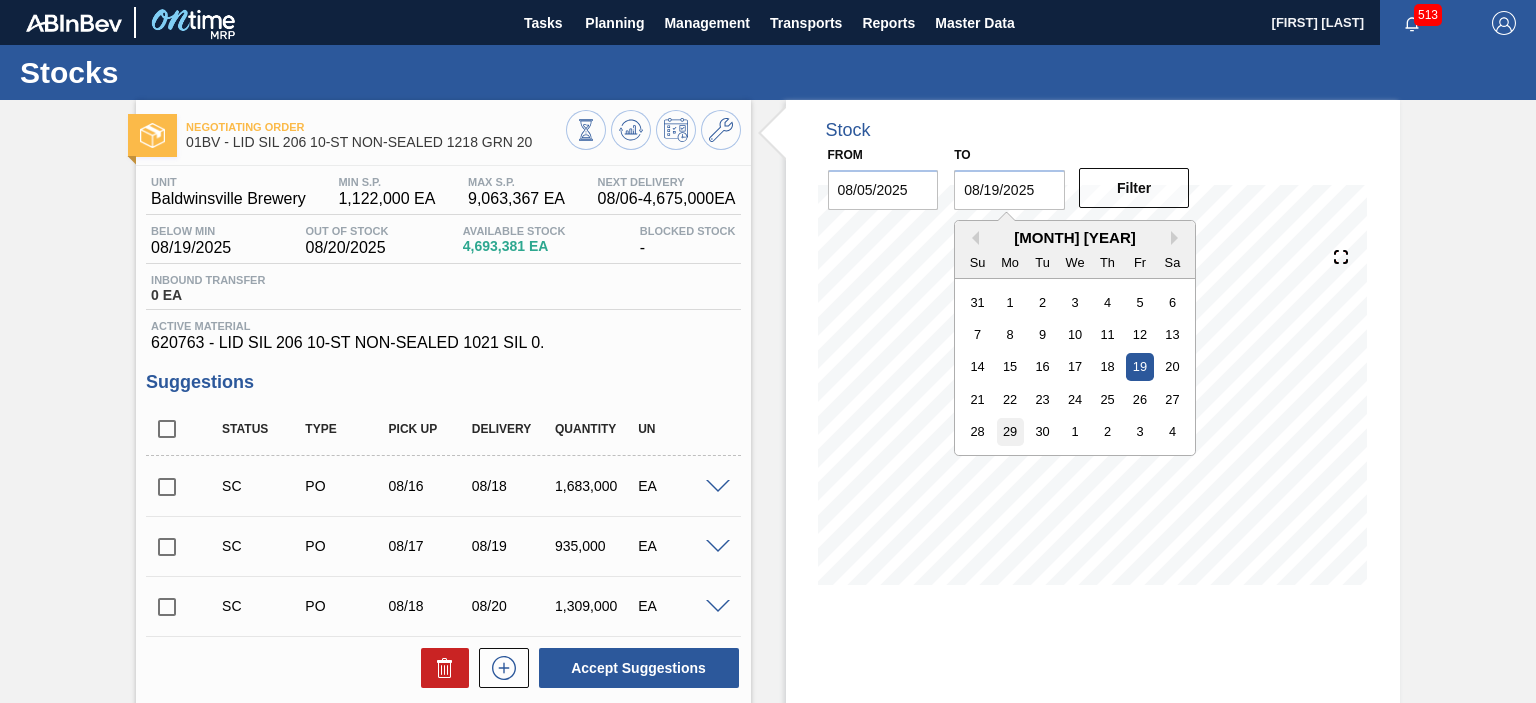 click on "29" at bounding box center (1010, 431) 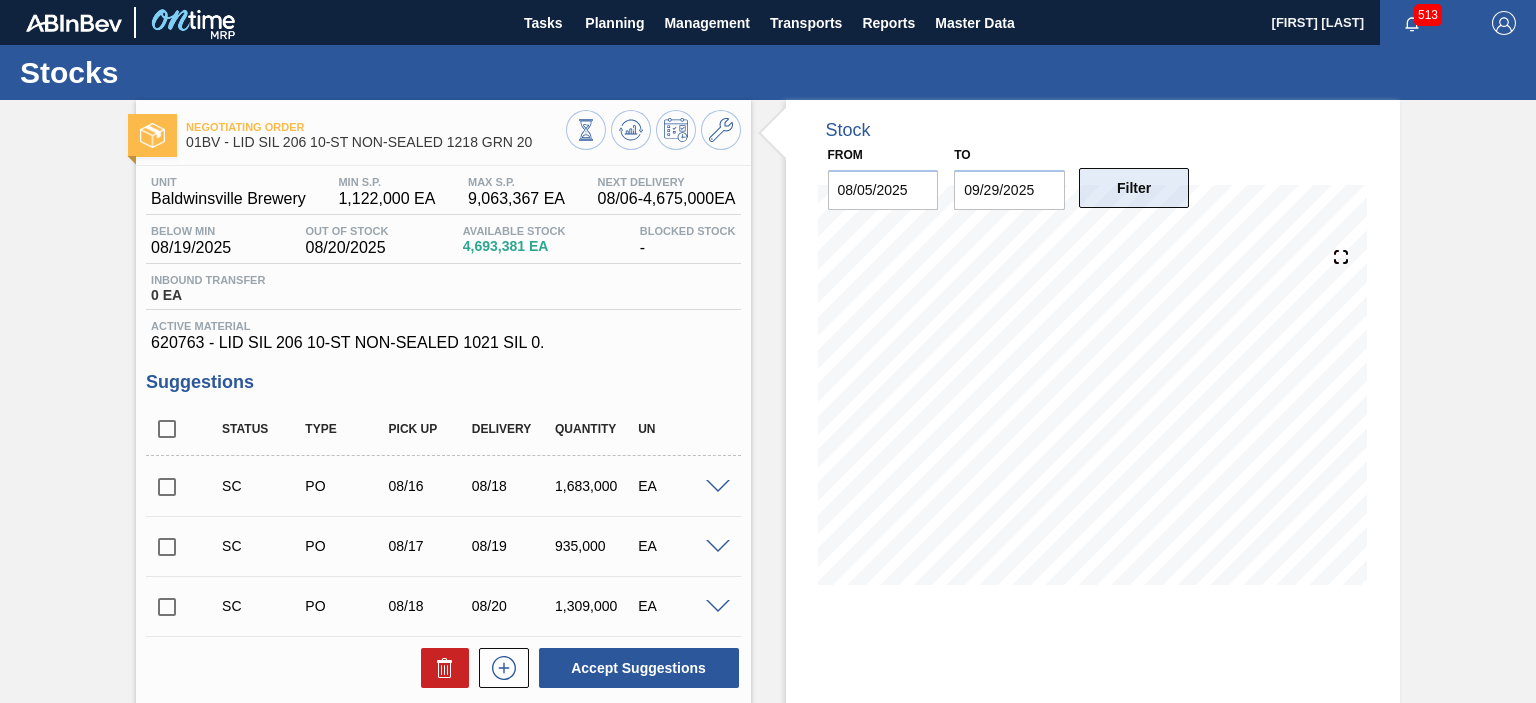 click on "Filter" at bounding box center (1134, 188) 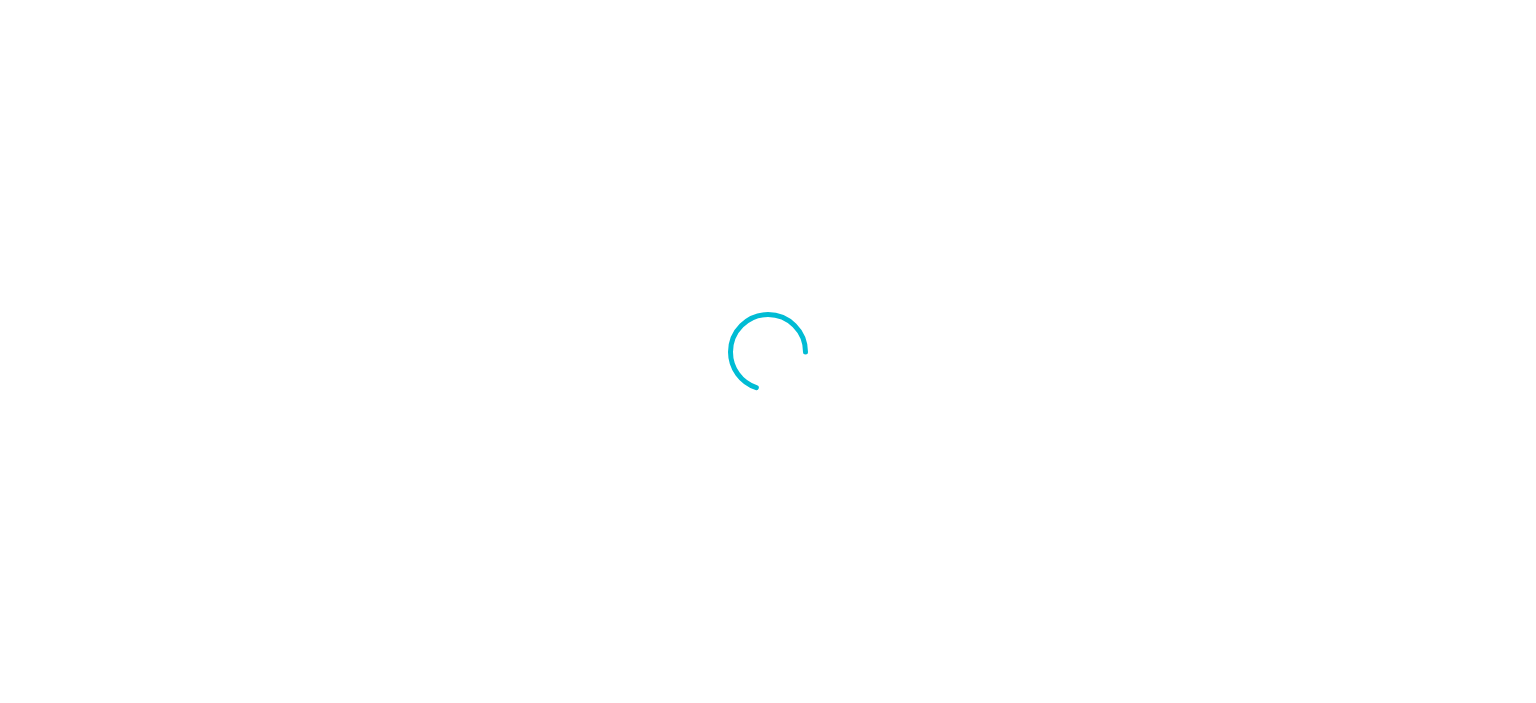 scroll, scrollTop: 0, scrollLeft: 0, axis: both 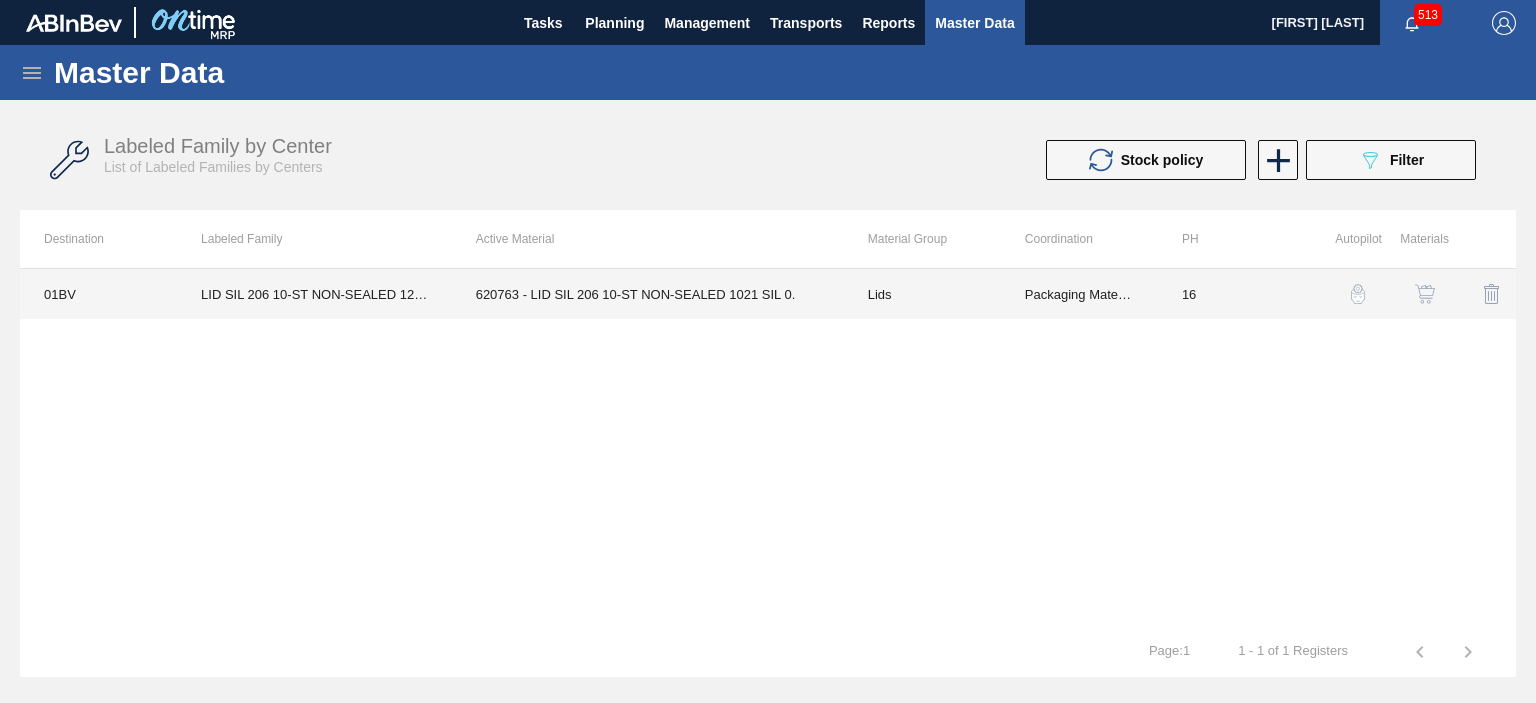 click on "620763 - LID SIL 206 10-ST NON-SEALED 1021 SIL 0." at bounding box center (648, 294) 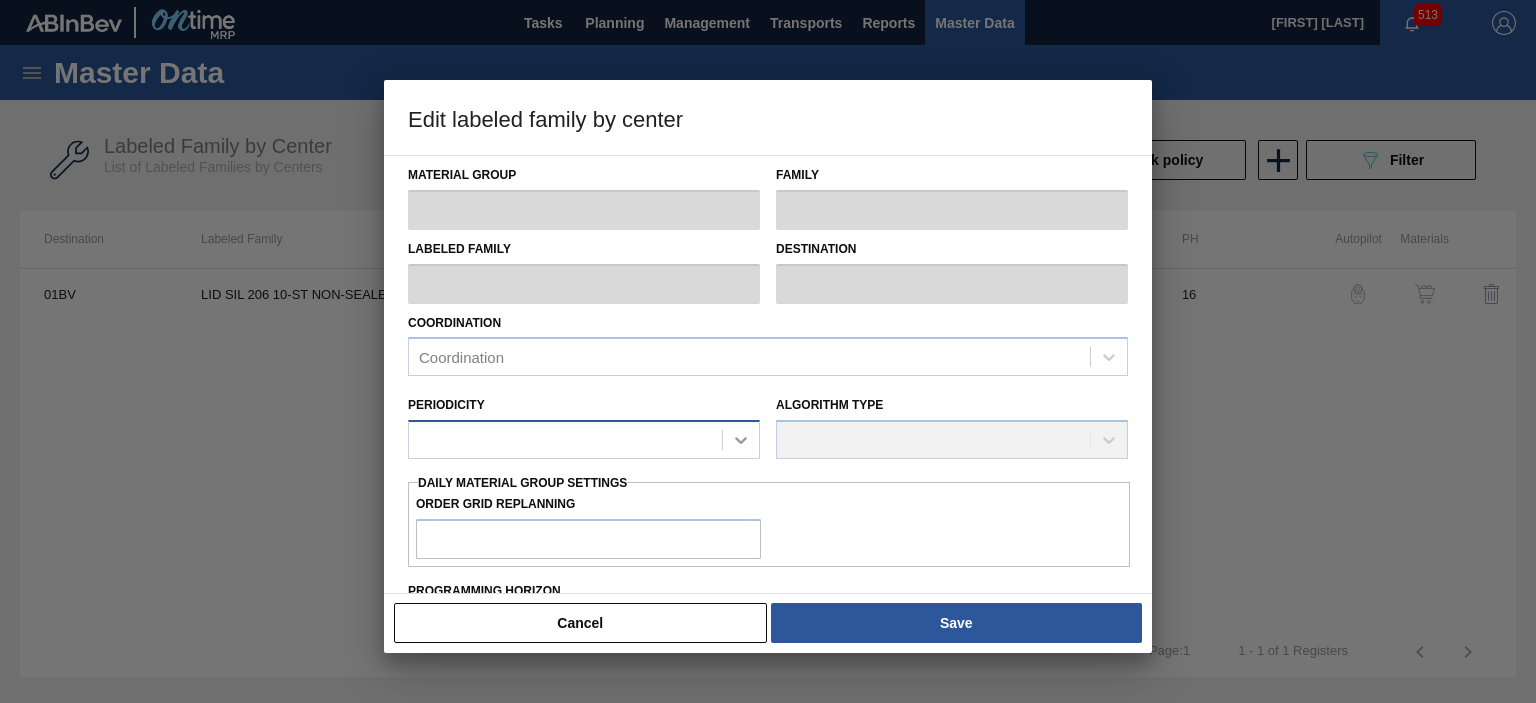 type on "Lids" 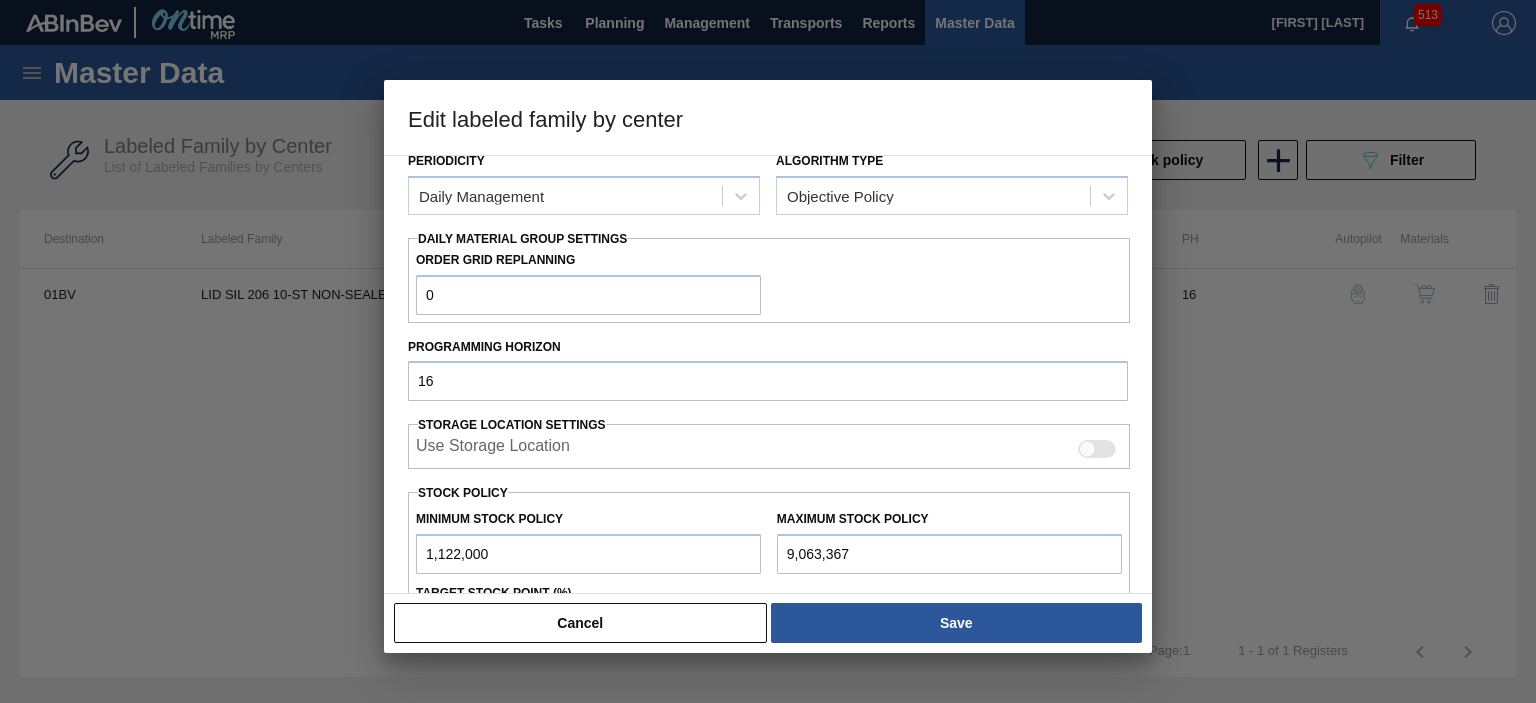 scroll, scrollTop: 300, scrollLeft: 0, axis: vertical 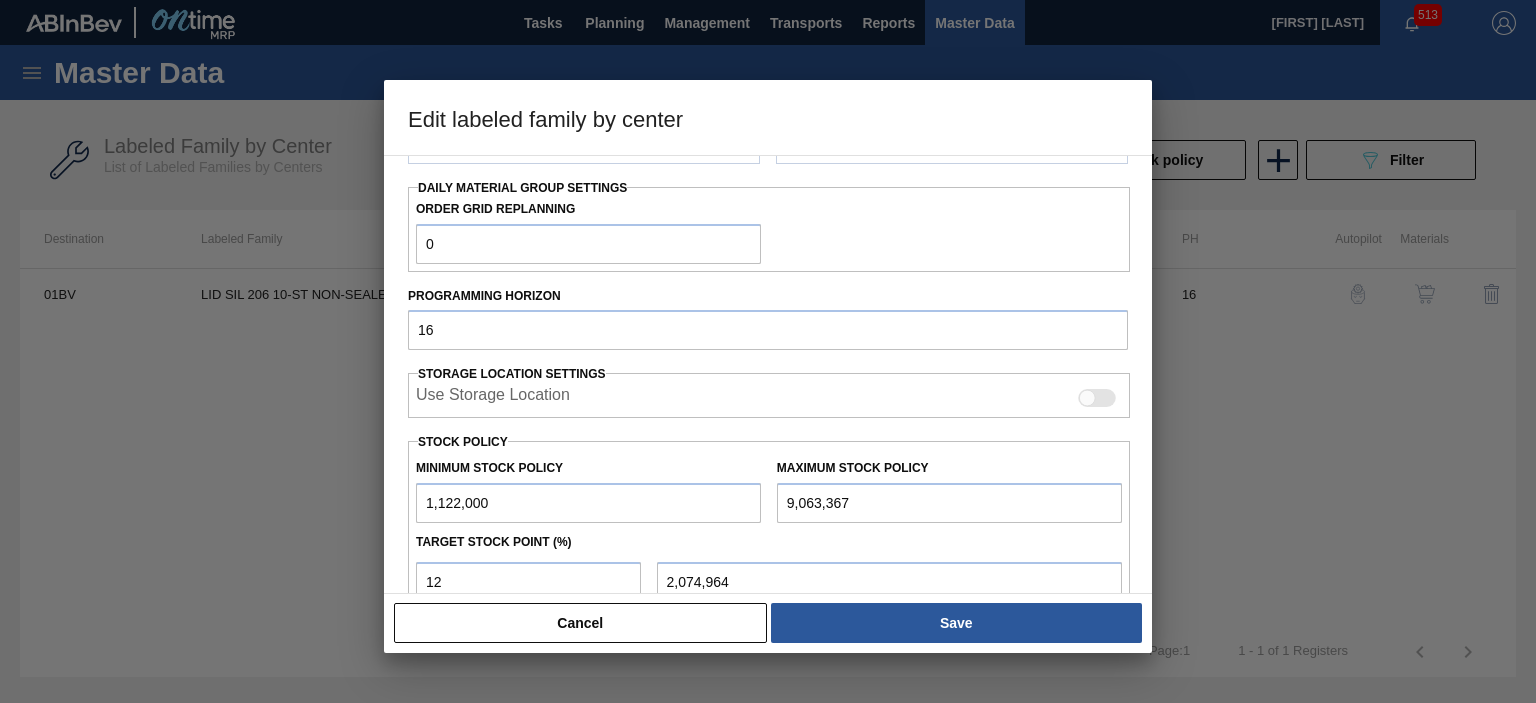 drag, startPoint x: 538, startPoint y: 639, endPoint x: 579, endPoint y: 532, distance: 114.58621 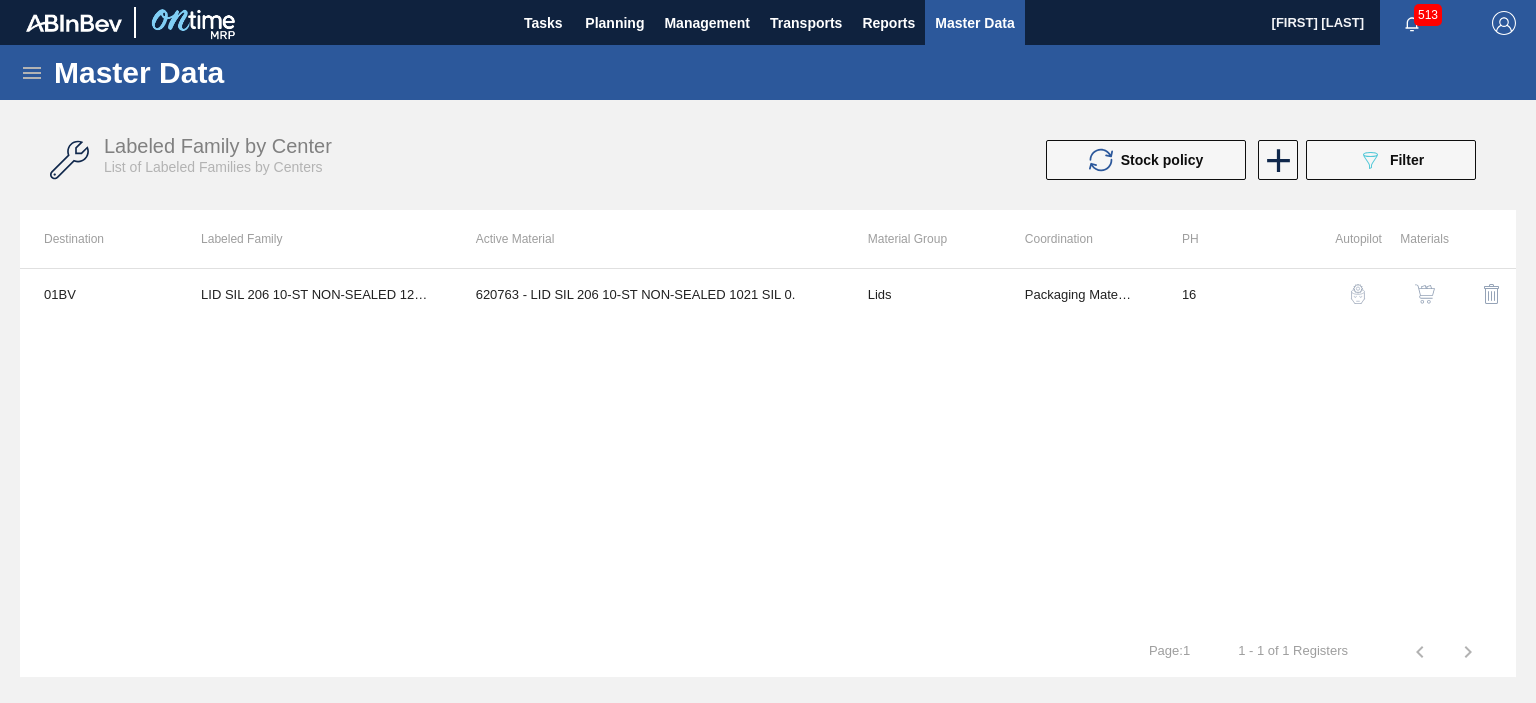 click 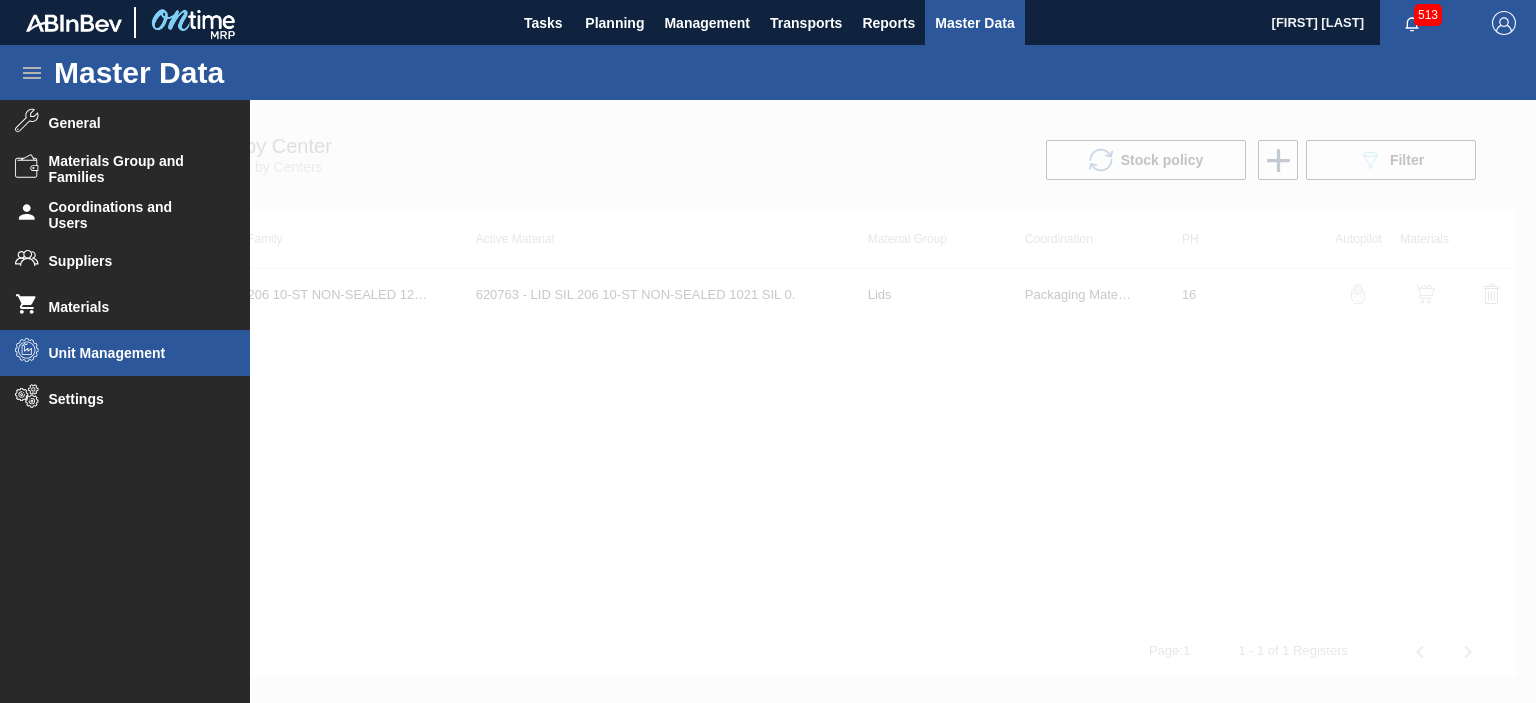 click on "Unit Management" at bounding box center [125, 353] 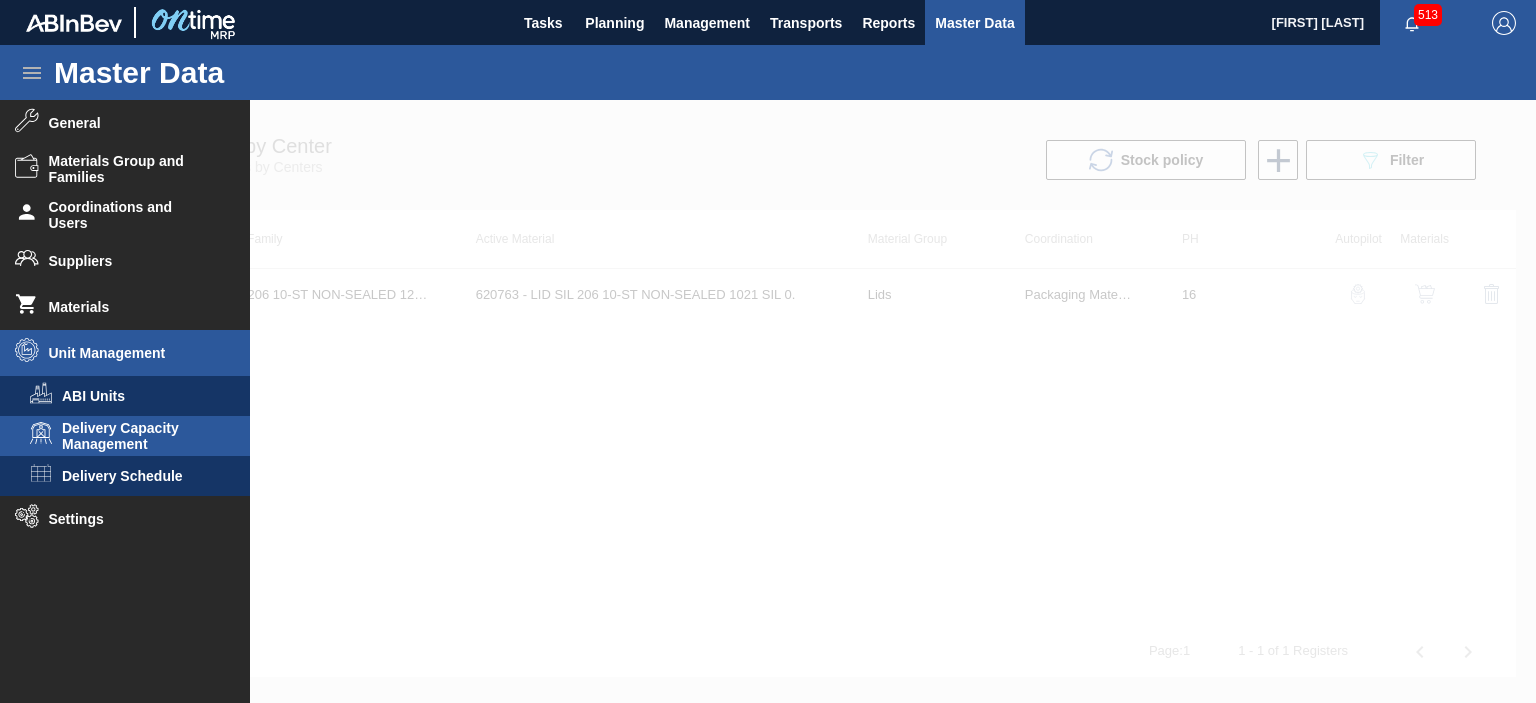 click on "Delivery Capacity Management" at bounding box center [139, 436] 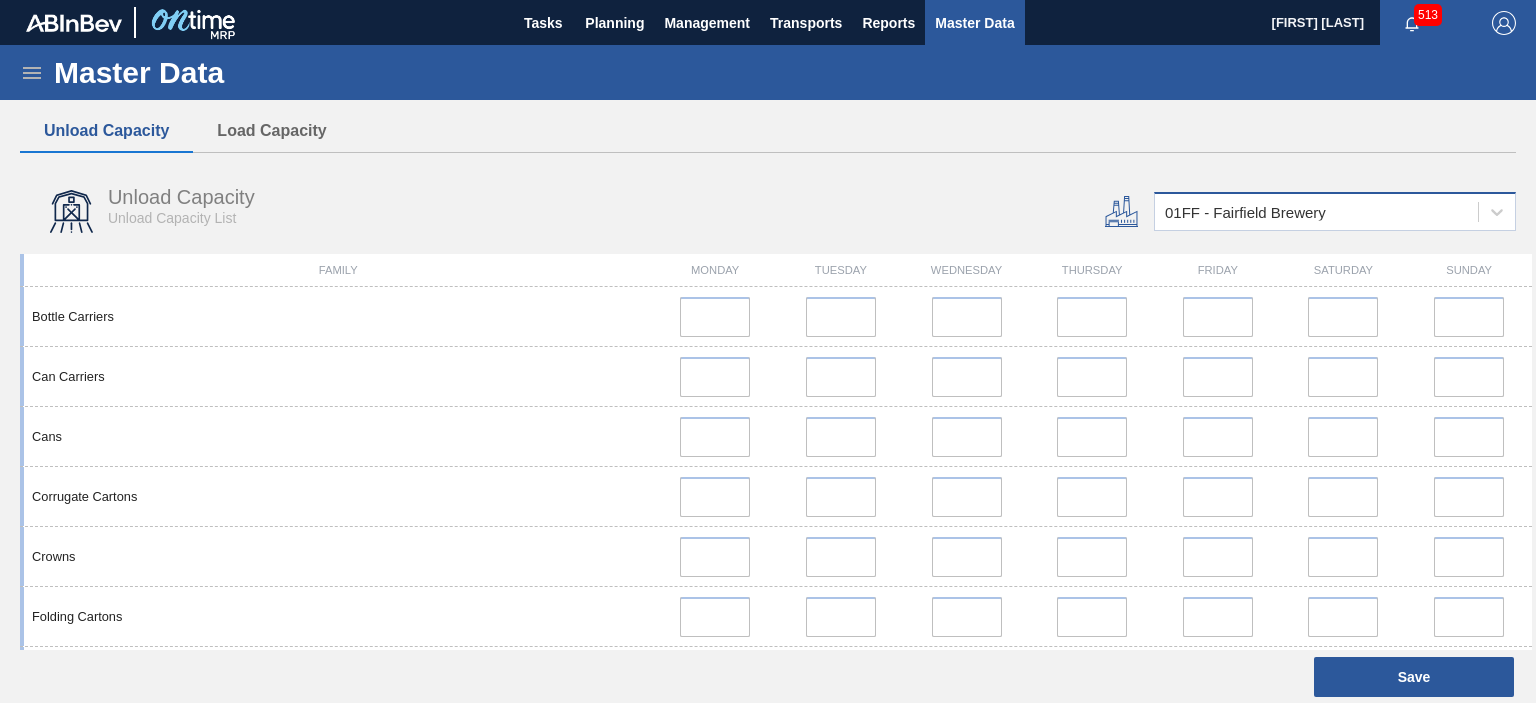 click on "01FF - Fairfield Brewery" at bounding box center (1245, 212) 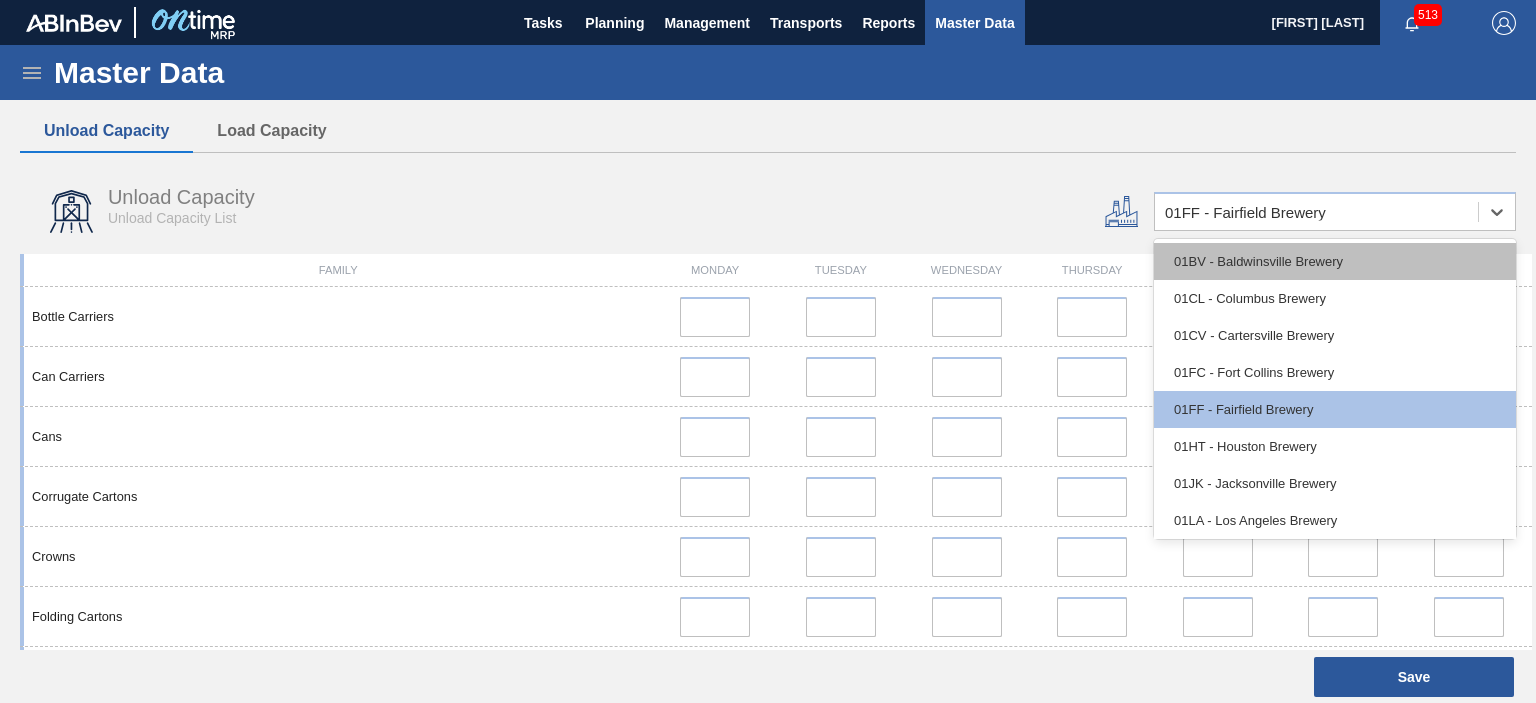 click on "01BV - Baldwinsville Brewery" at bounding box center [1335, 261] 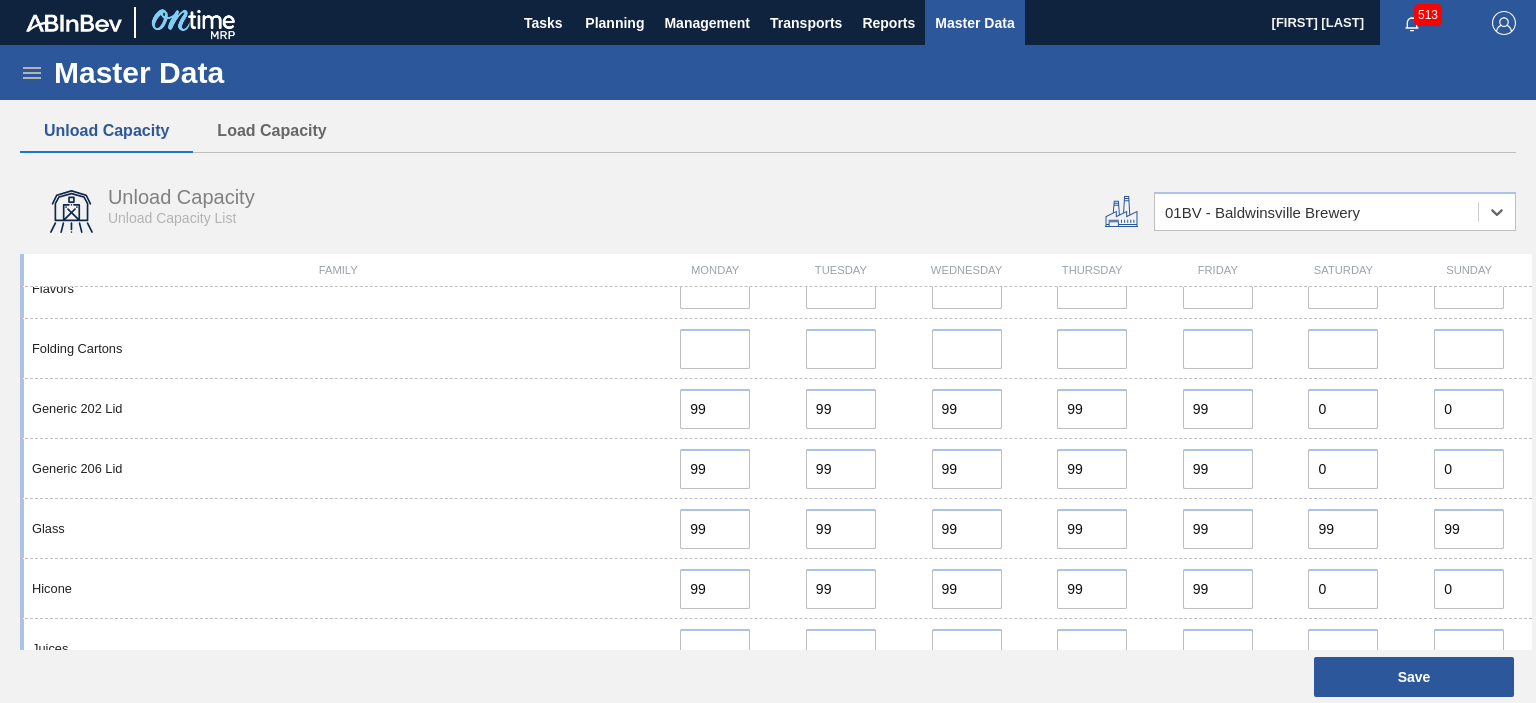 scroll, scrollTop: 400, scrollLeft: 0, axis: vertical 